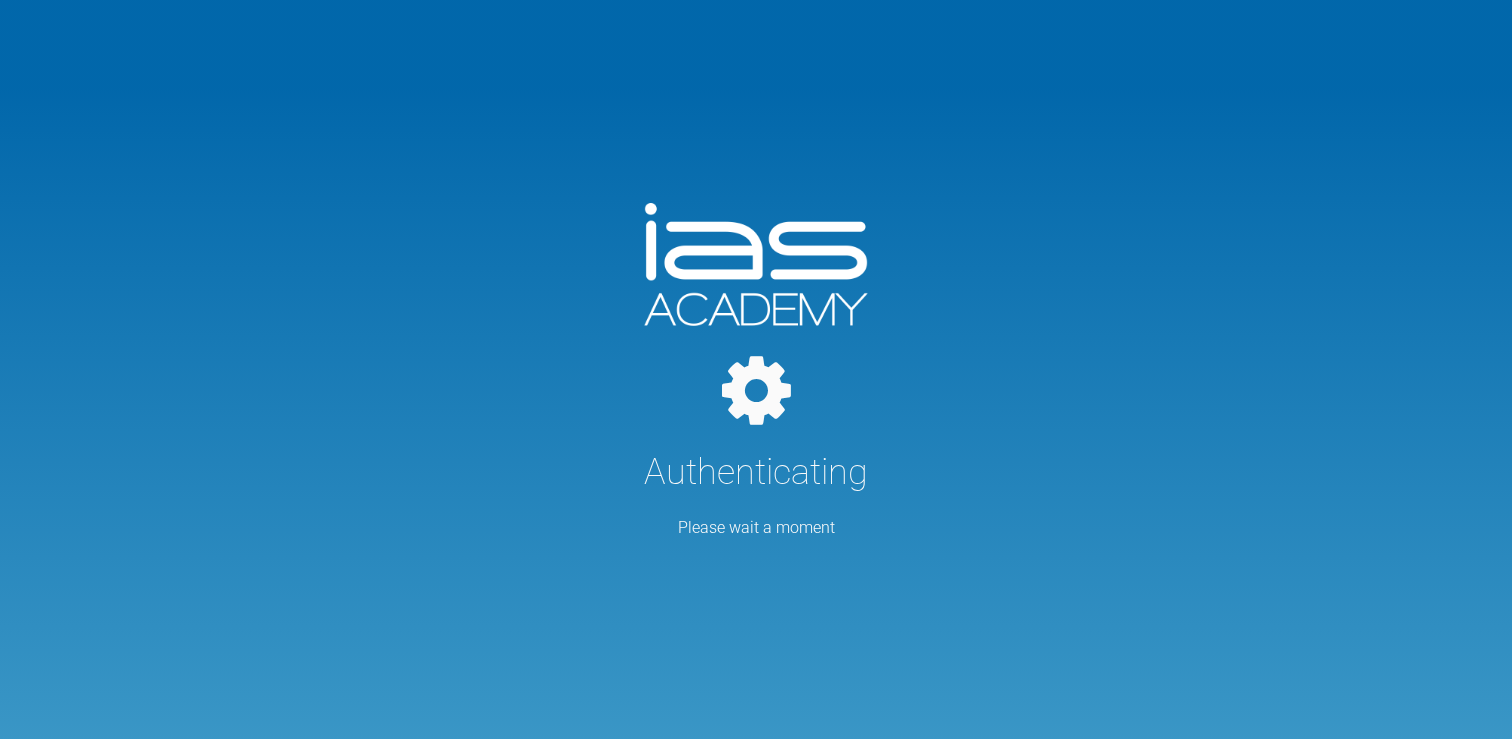 scroll, scrollTop: 0, scrollLeft: 0, axis: both 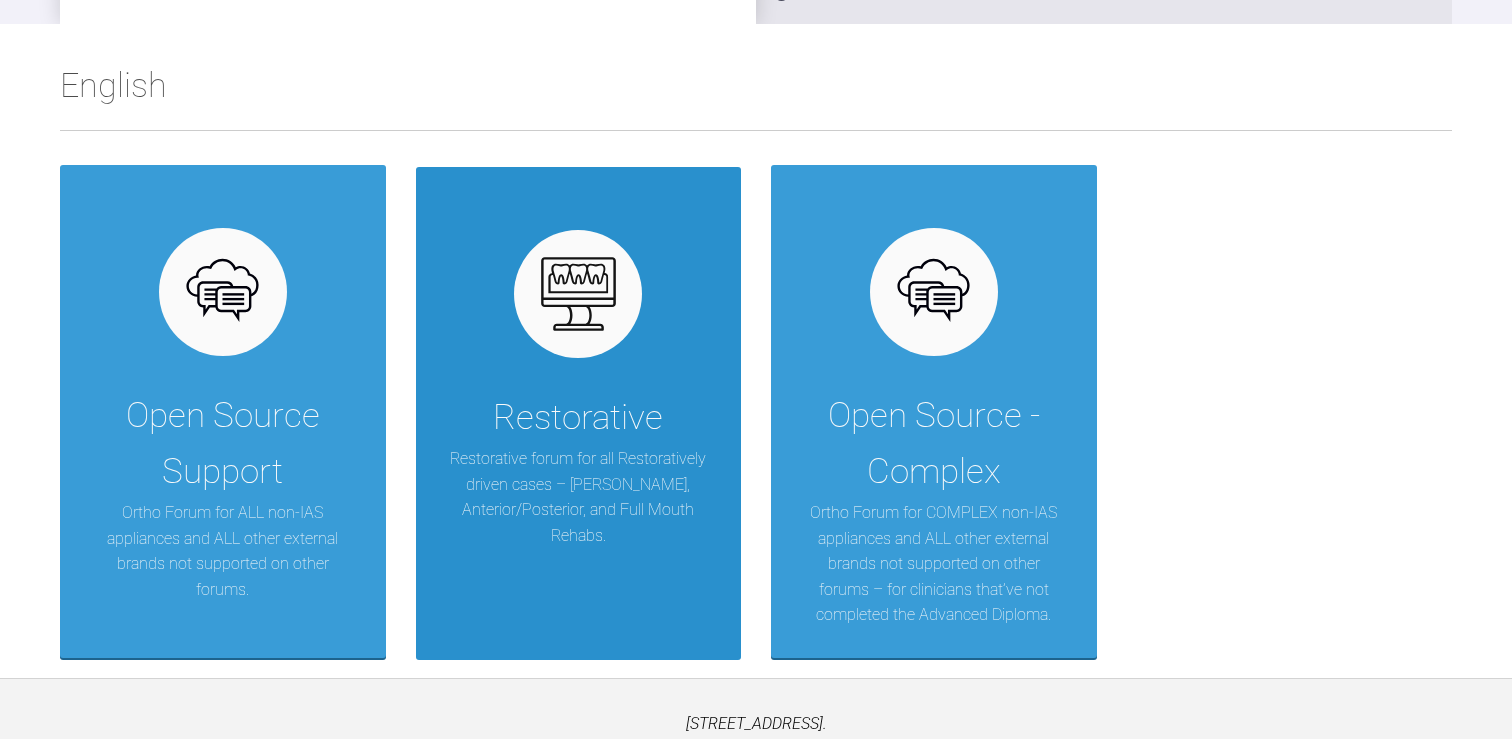 click at bounding box center [578, 294] 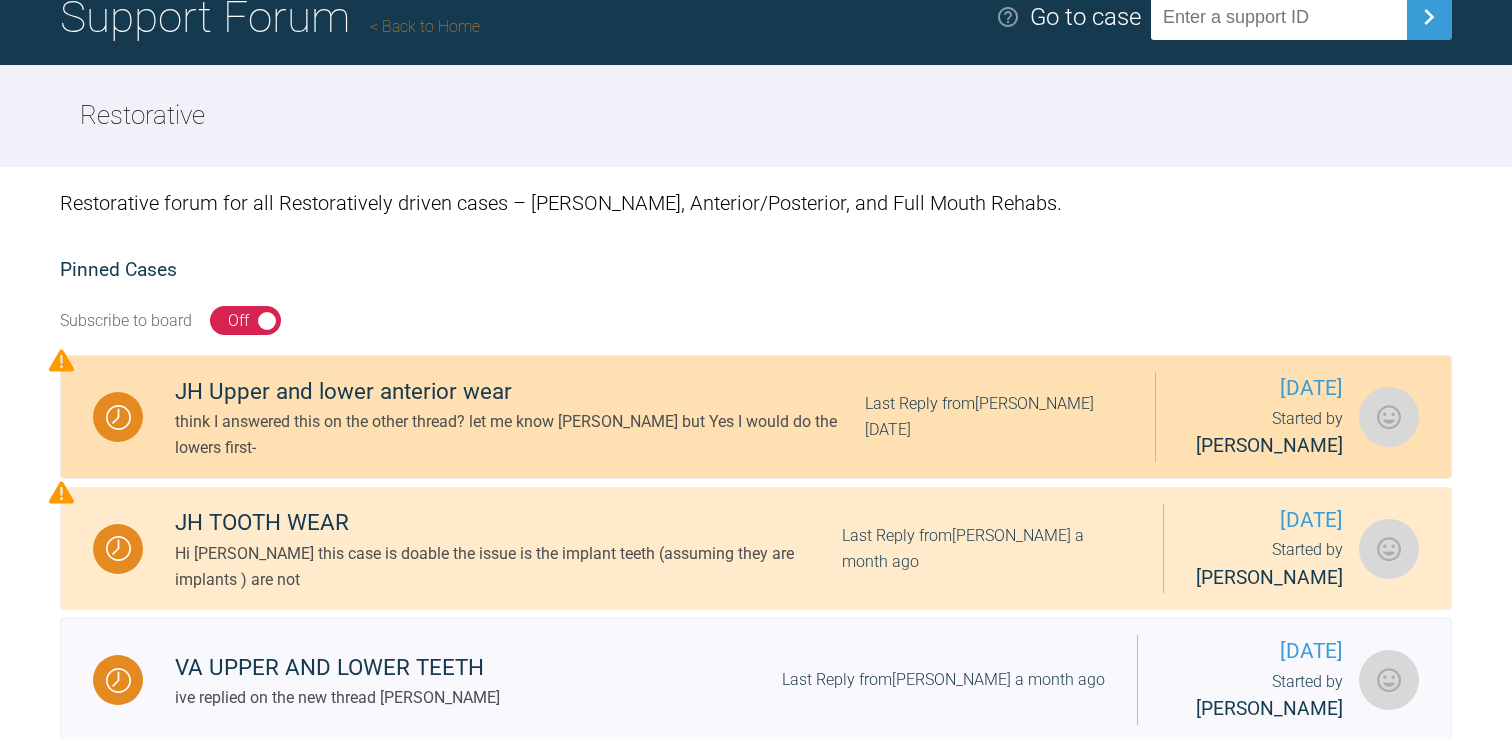 scroll, scrollTop: 0, scrollLeft: 0, axis: both 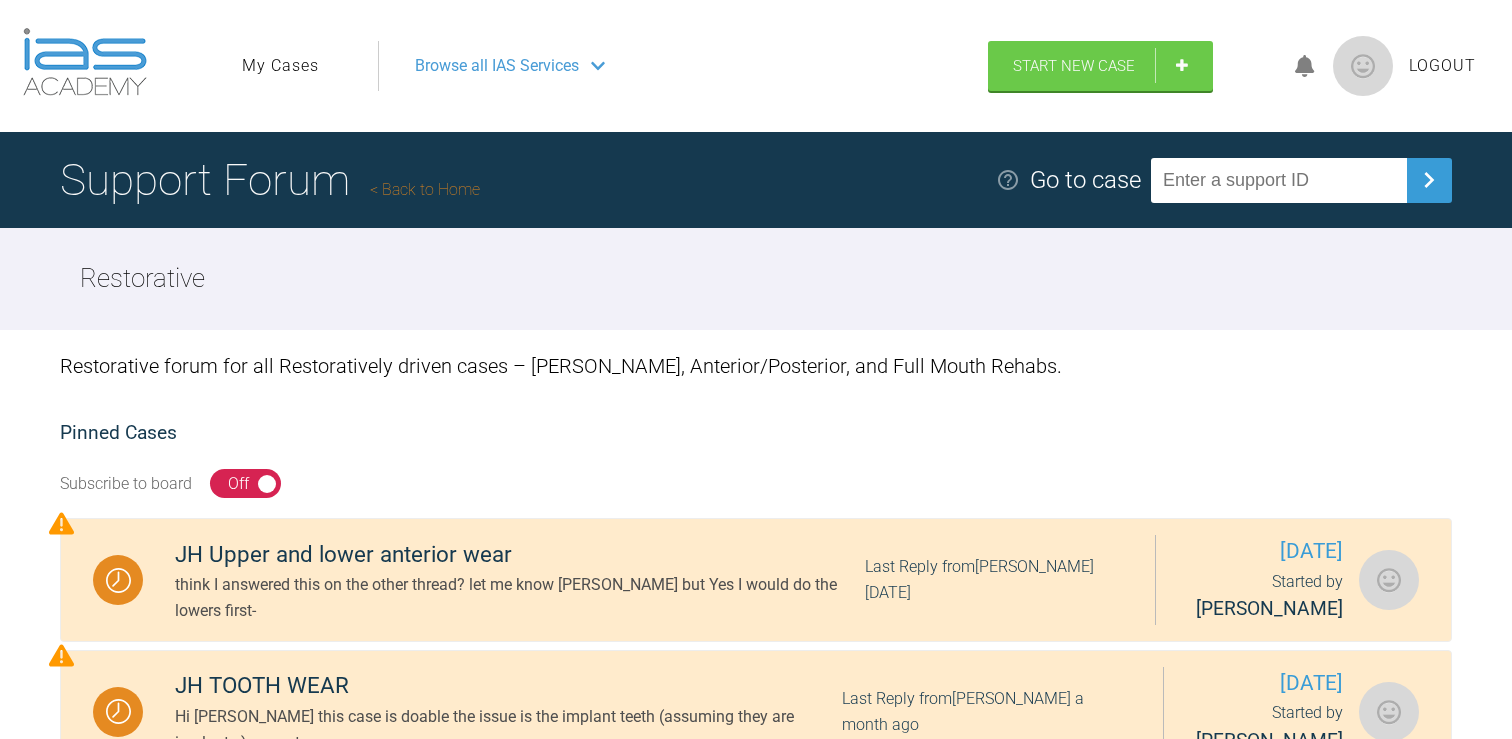 click on "Go to case" at bounding box center [1085, 180] 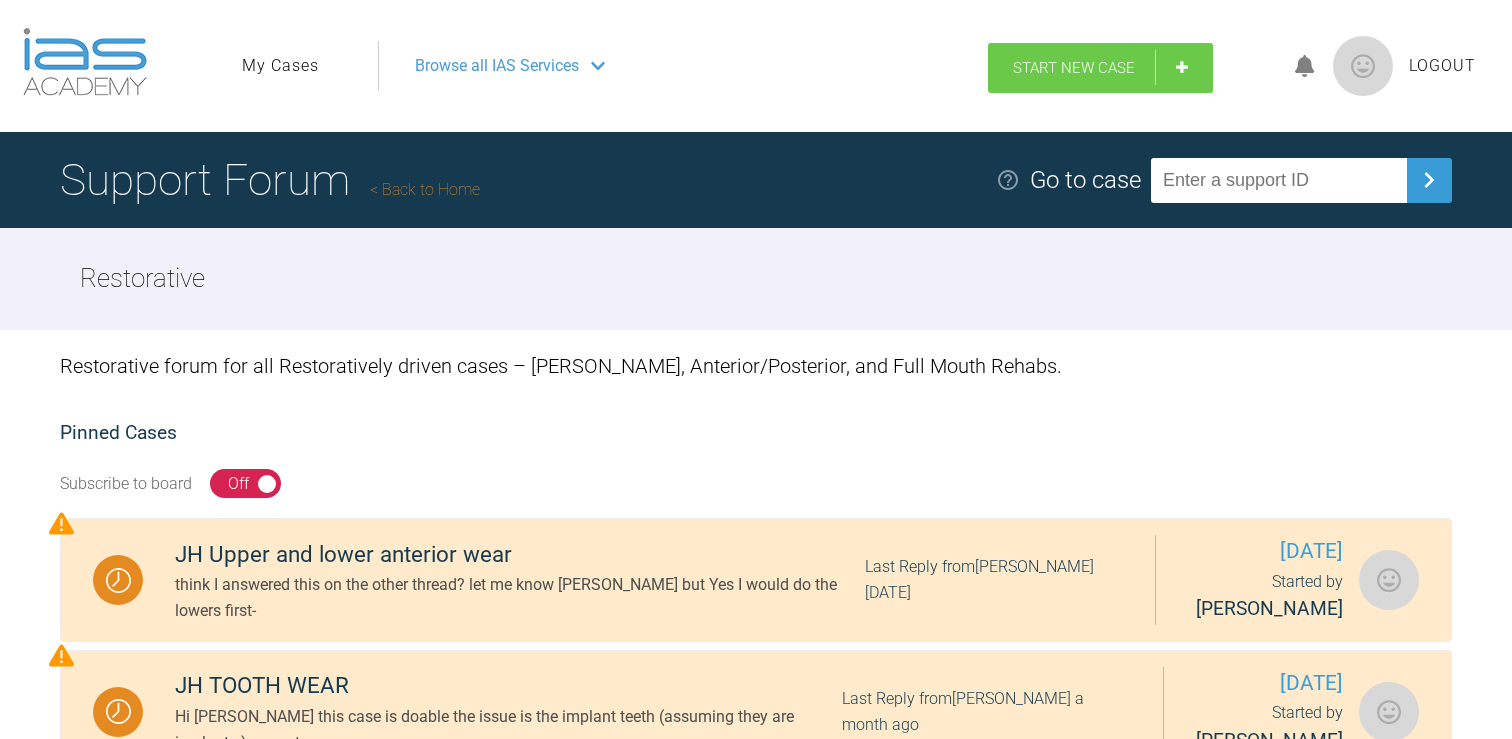 click on "Start New Case" at bounding box center [1100, 68] 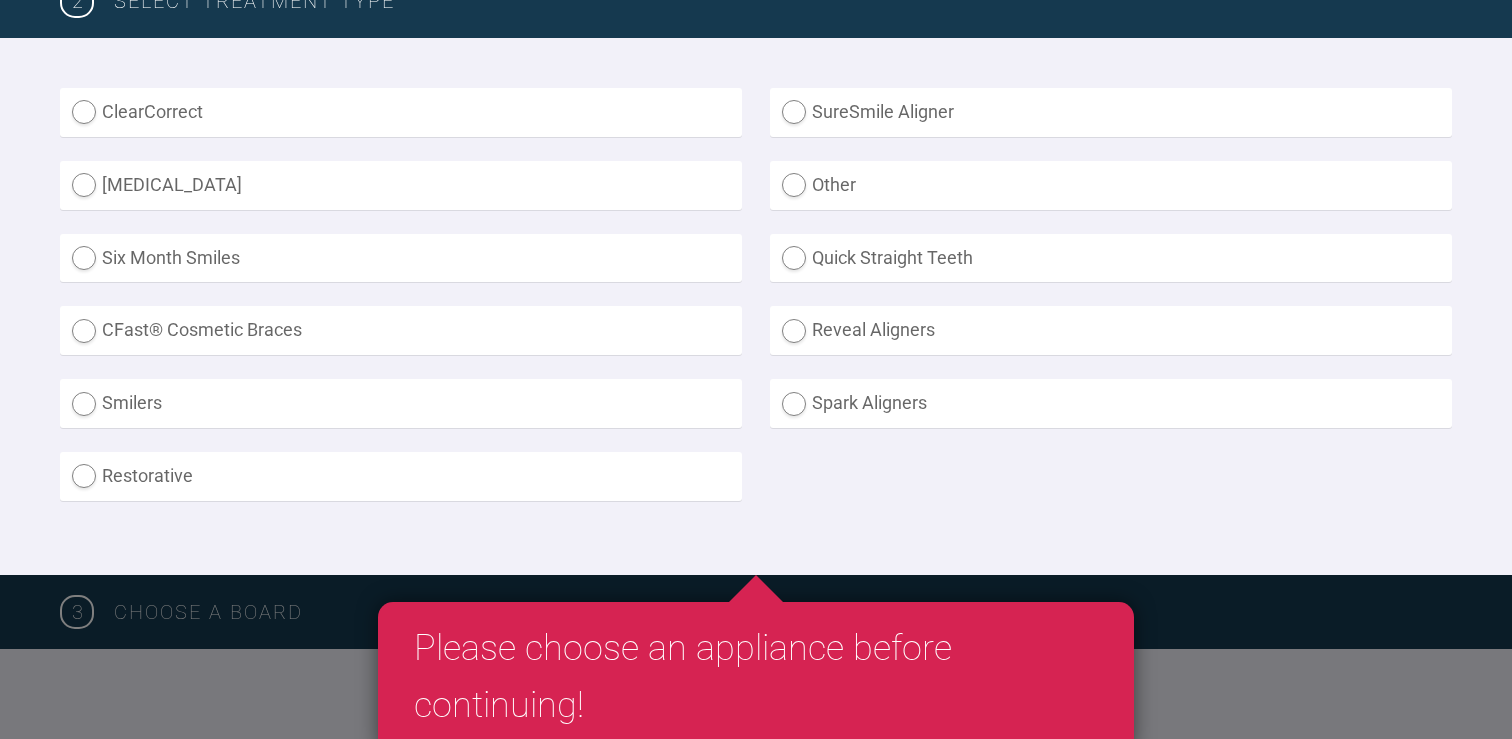 click on "Restorative" at bounding box center [401, 476] 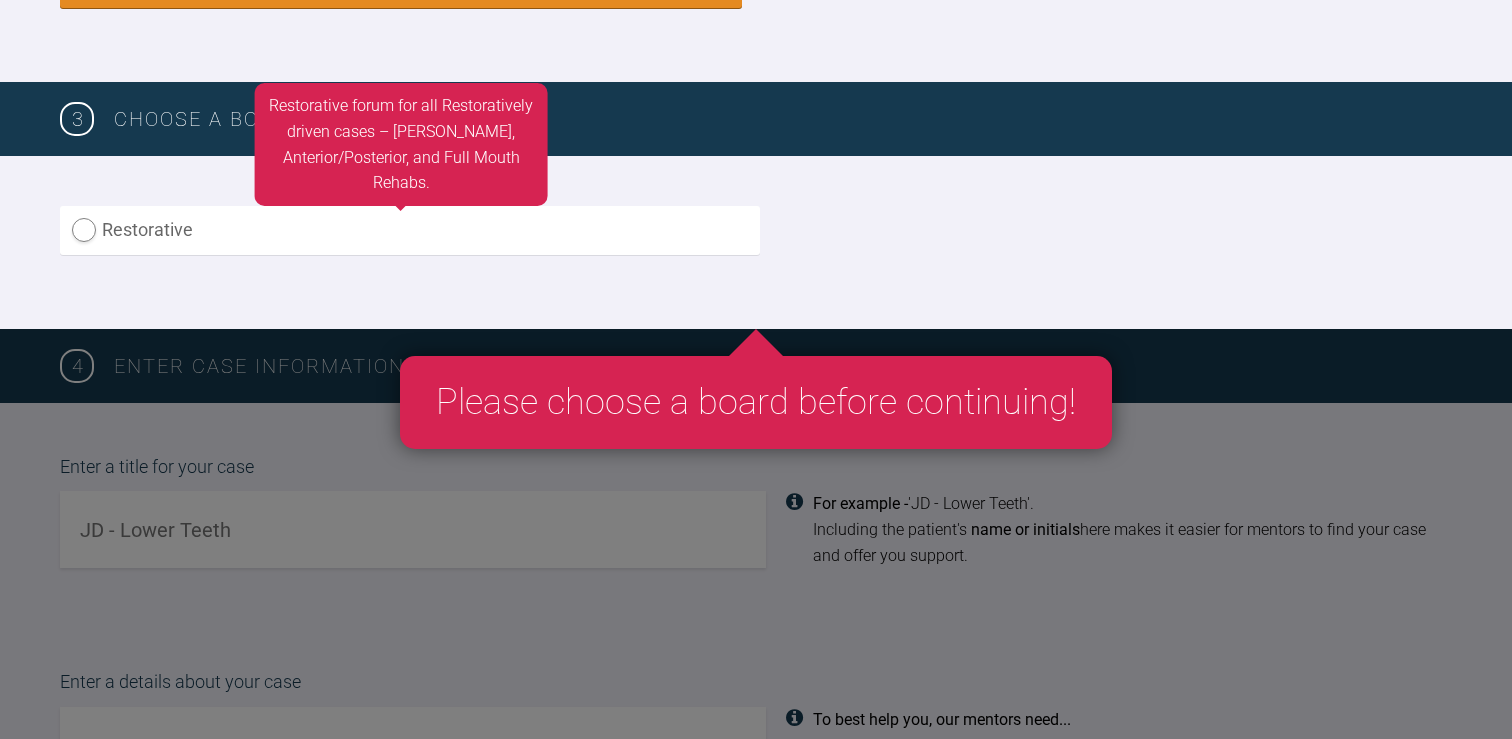 click on "Restorative" at bounding box center [410, 230] 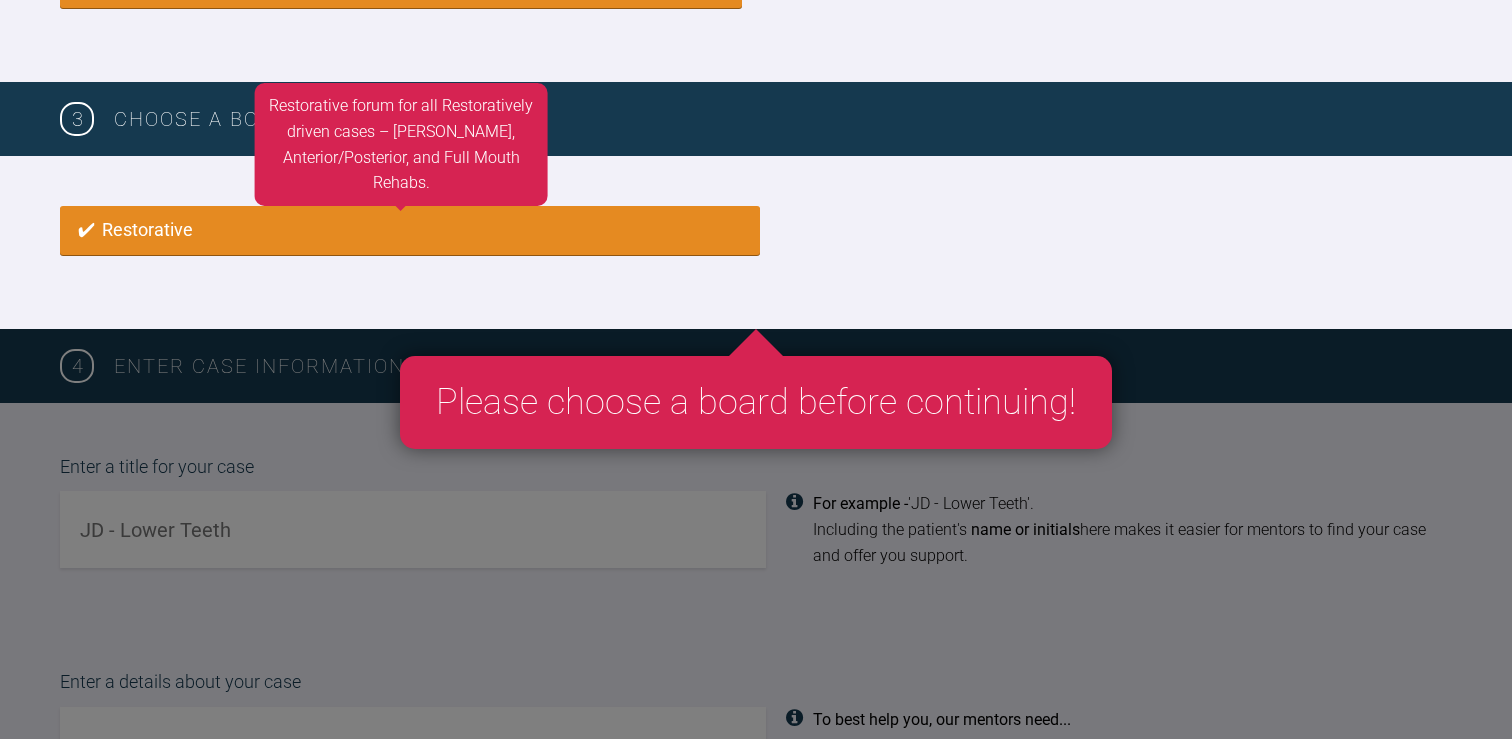 radio on "true" 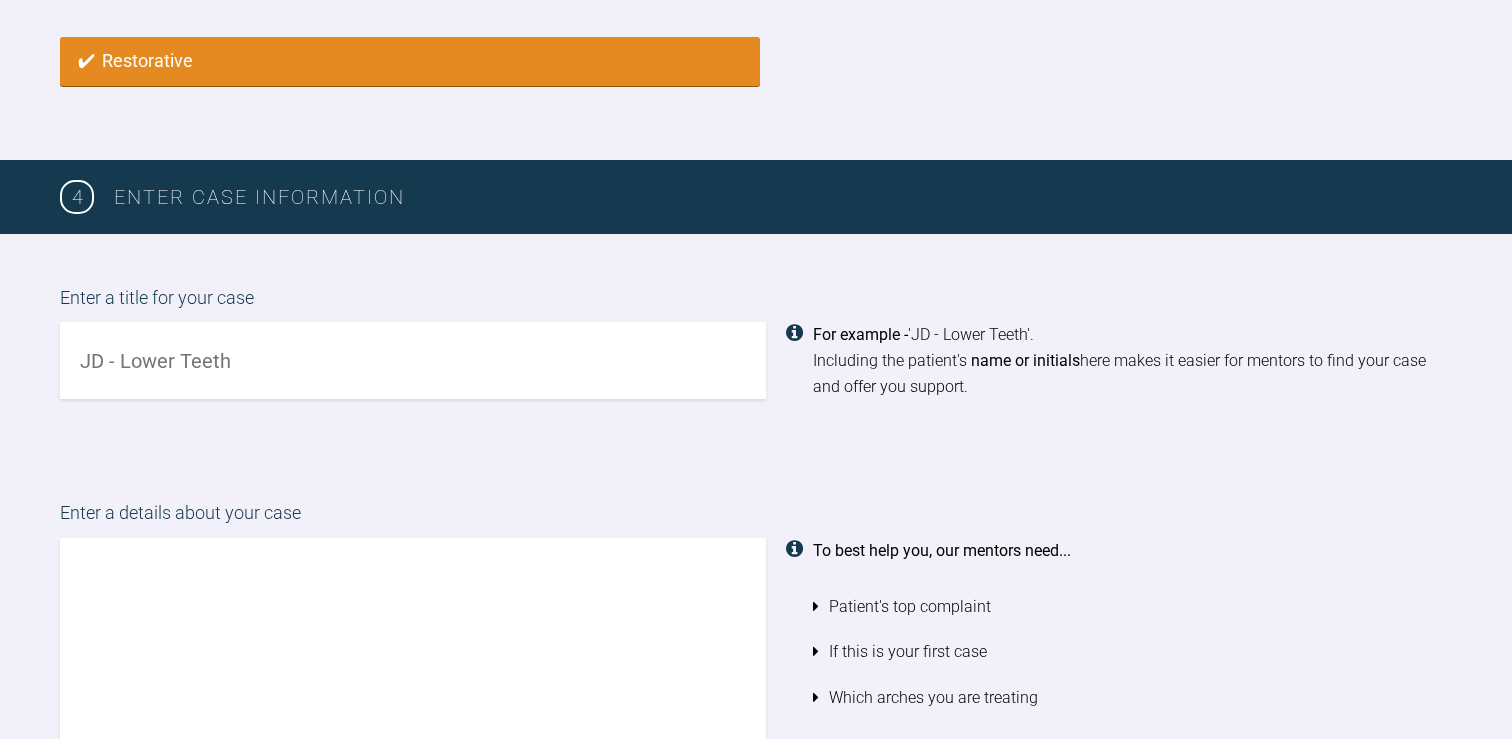 scroll, scrollTop: 1079, scrollLeft: 0, axis: vertical 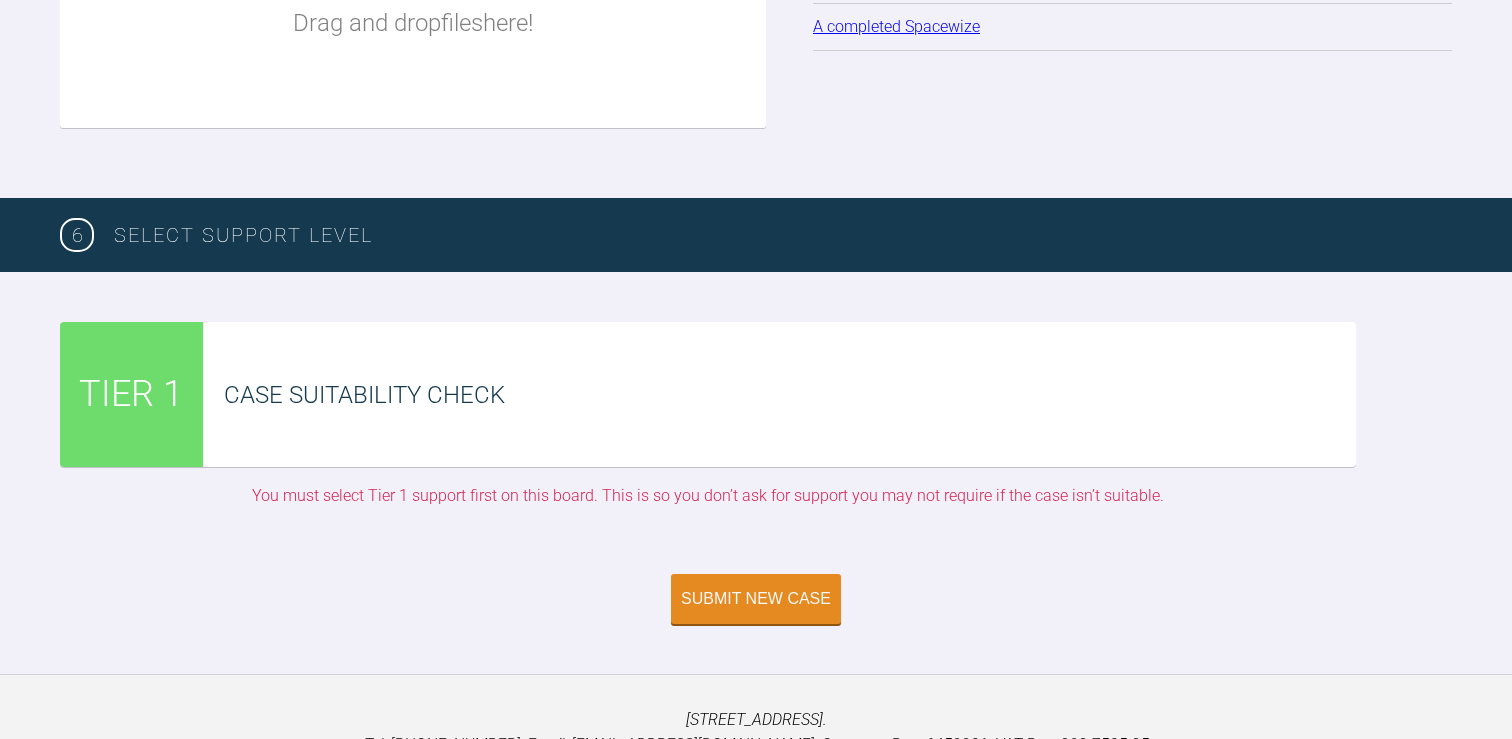 click on "Case Suitability Check" at bounding box center [790, 395] 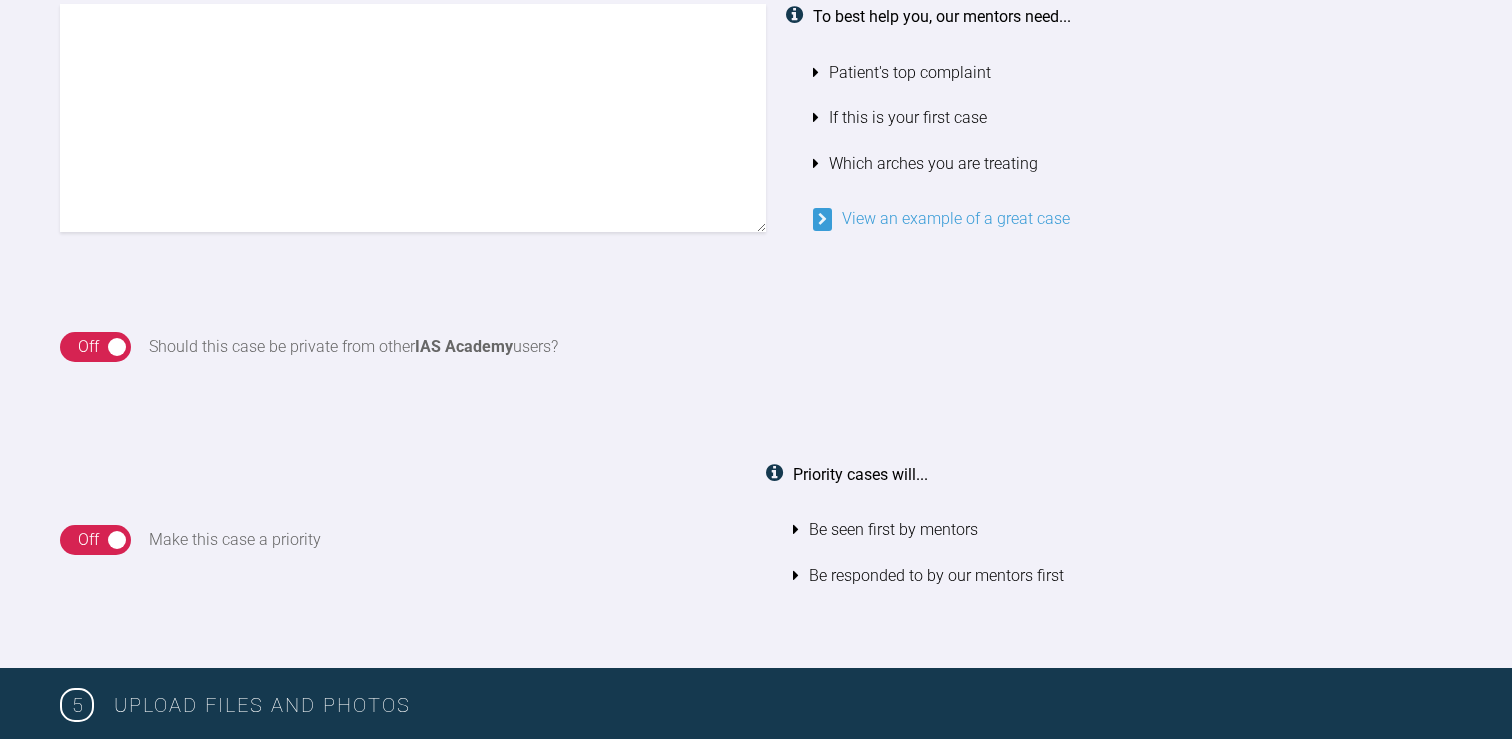 scroll, scrollTop: 1091, scrollLeft: 0, axis: vertical 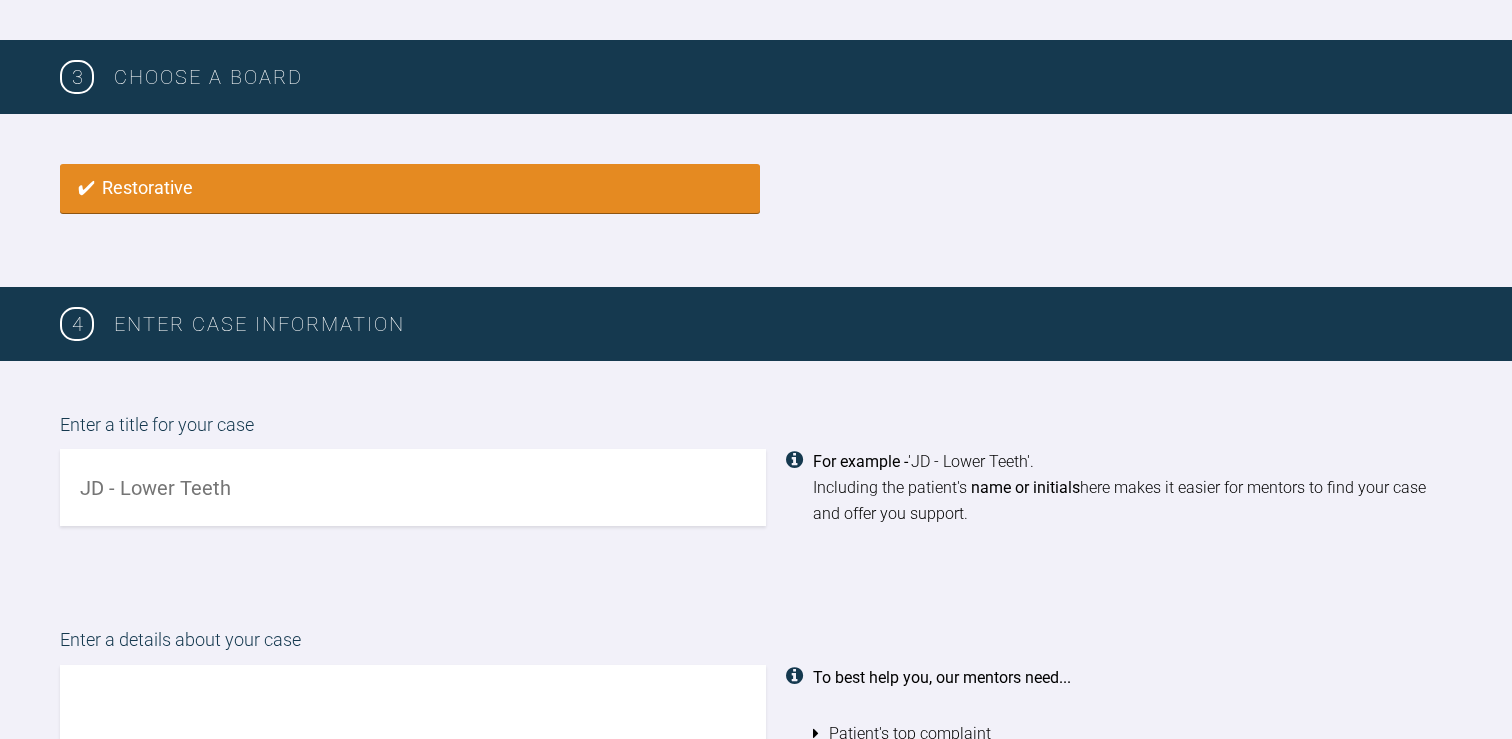 click on "Enter a title for your case" at bounding box center (756, 430) 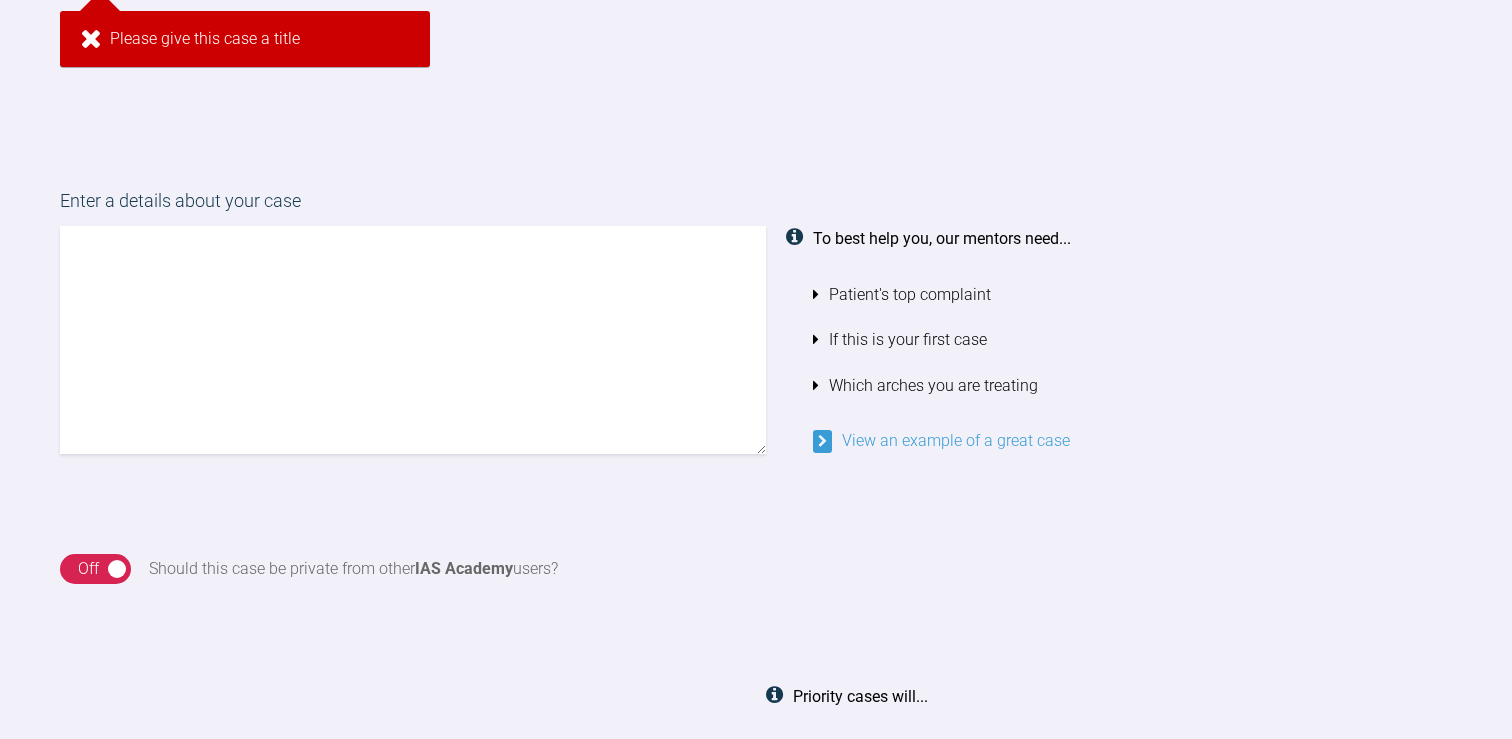 scroll, scrollTop: 1637, scrollLeft: 0, axis: vertical 